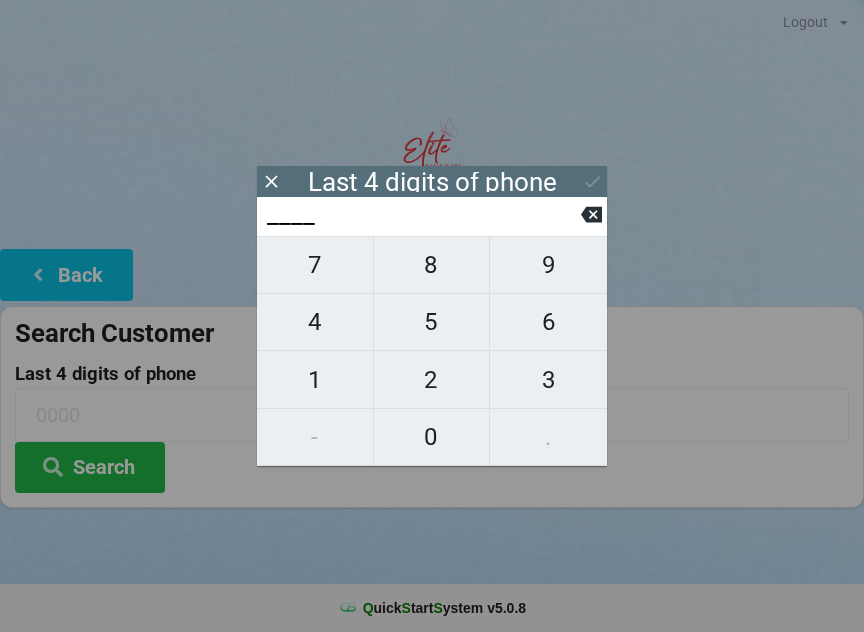 scroll, scrollTop: 17, scrollLeft: 24, axis: both 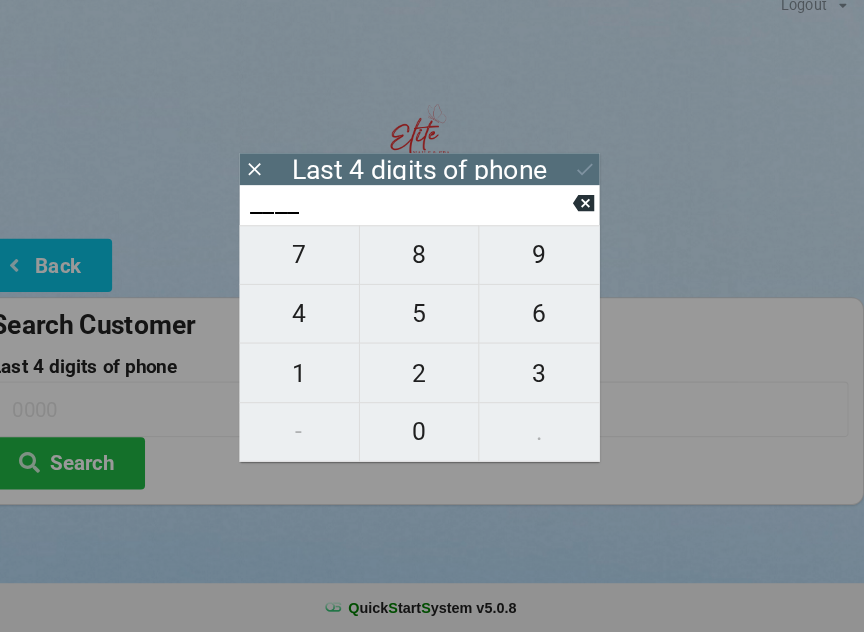click on "1" at bounding box center [315, 380] 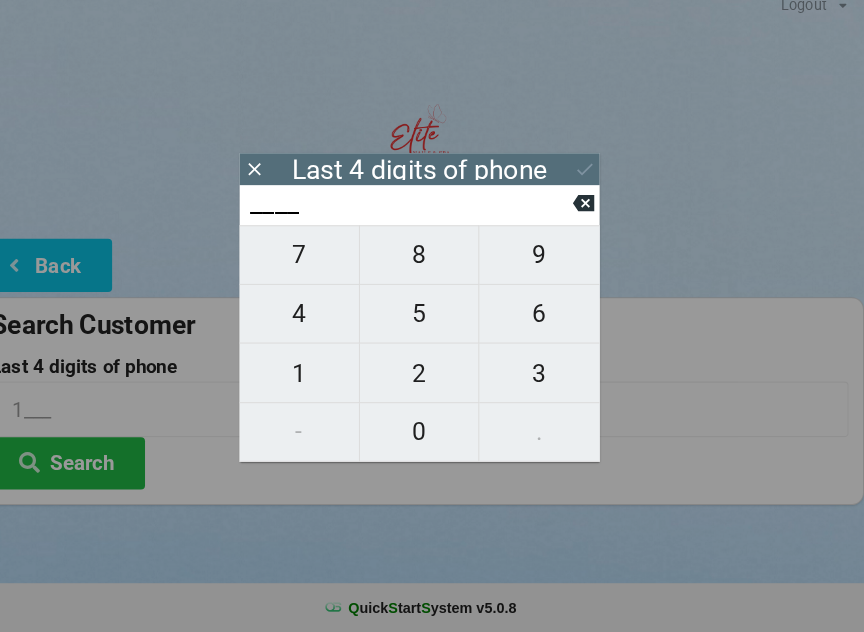 type on "1___" 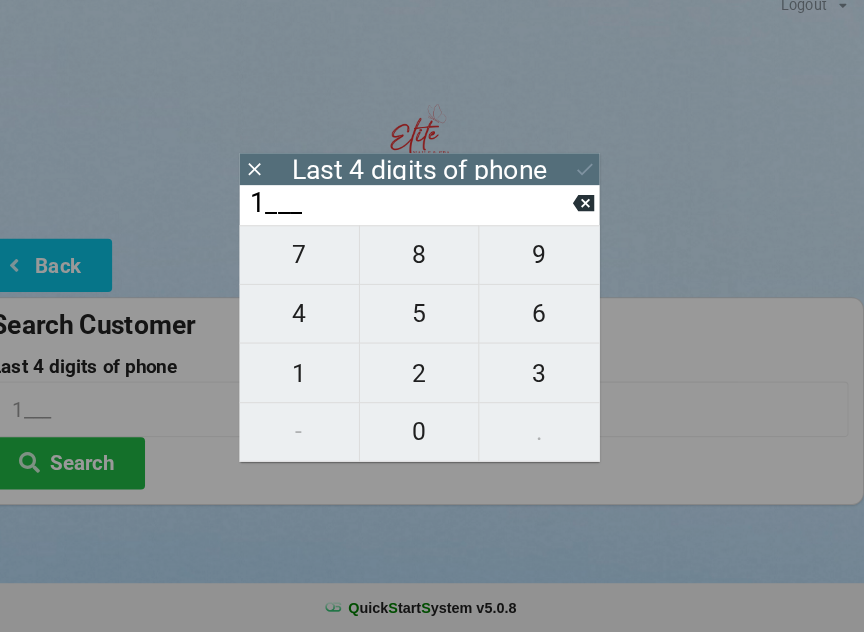 click on "9" at bounding box center (548, 265) 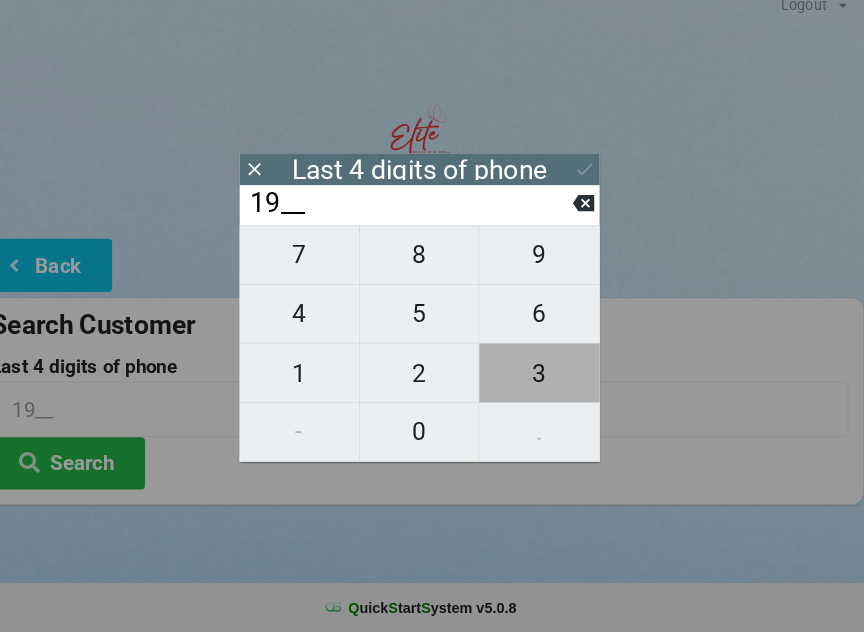 click on "3" at bounding box center [548, 380] 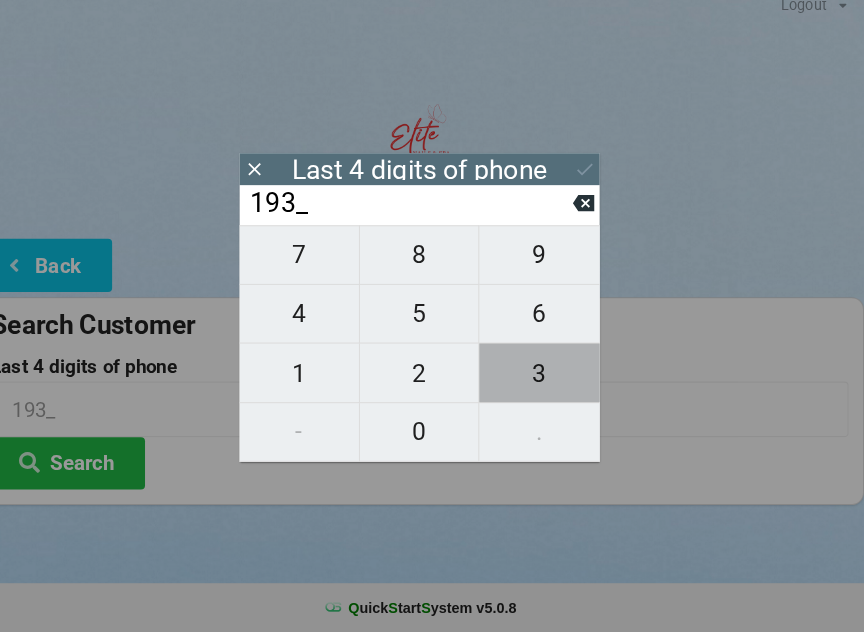 click on "2" at bounding box center (432, 380) 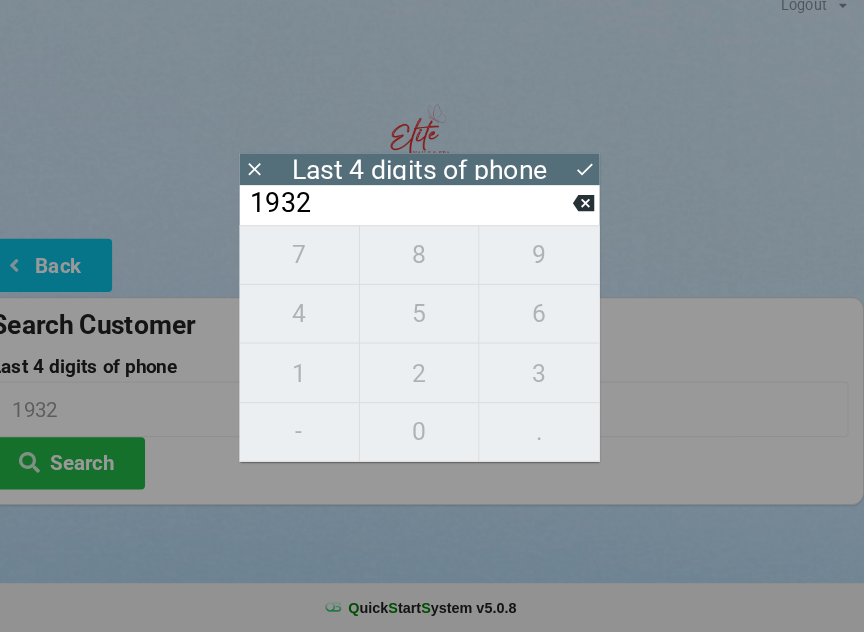 click 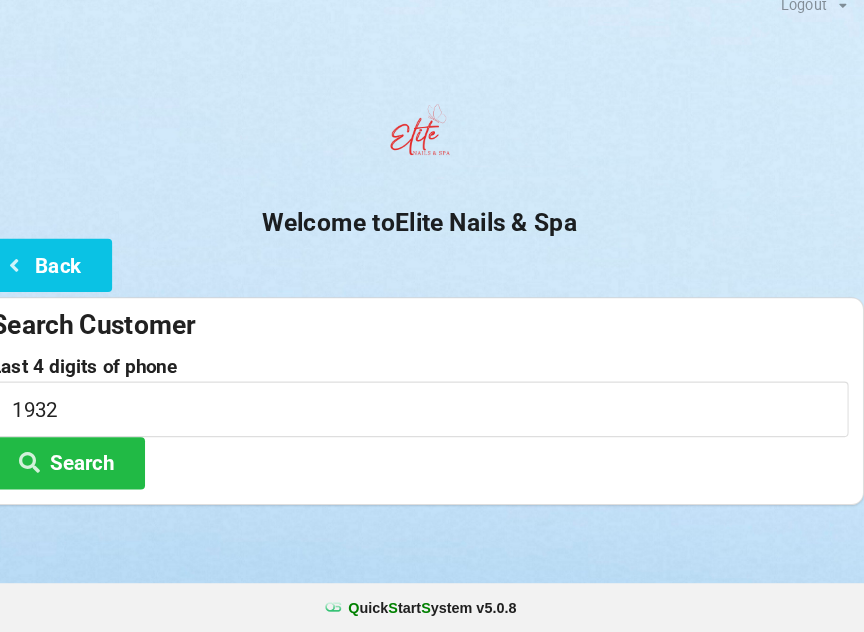 click on "Search" at bounding box center (90, 467) 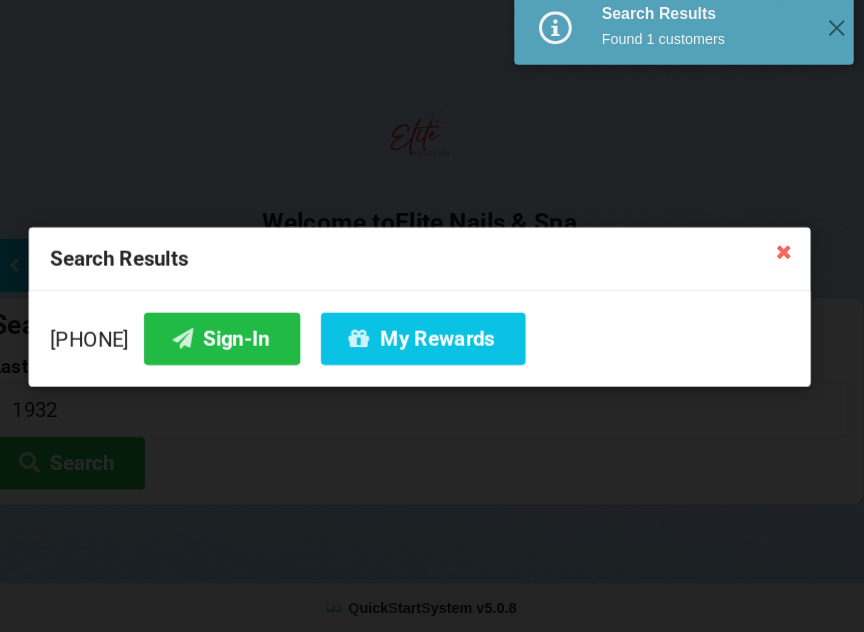 click on "My Rewards" at bounding box center (435, 346) 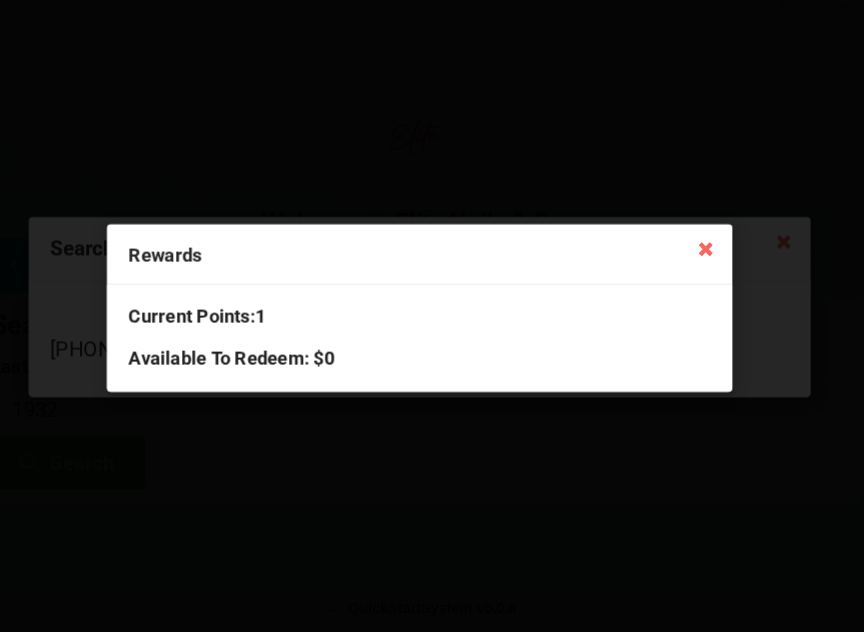 click at bounding box center (710, 258) 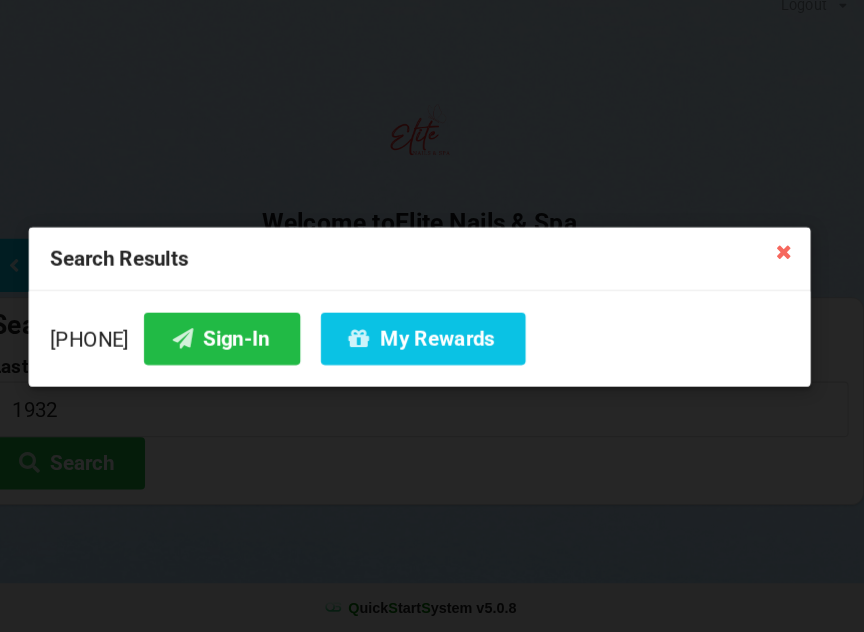 click on "Sign-In" at bounding box center [240, 346] 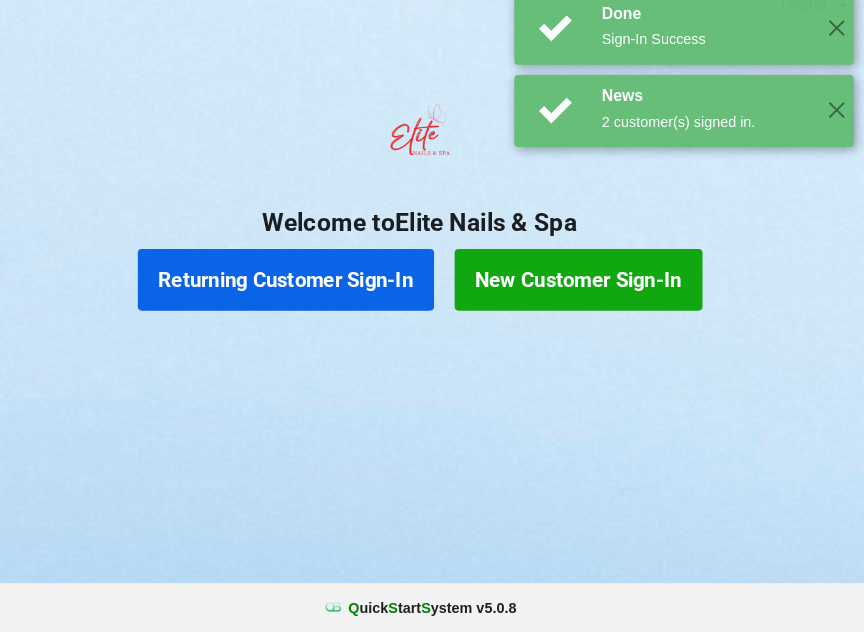 click on "Returning Customer Sign-In" at bounding box center [302, 289] 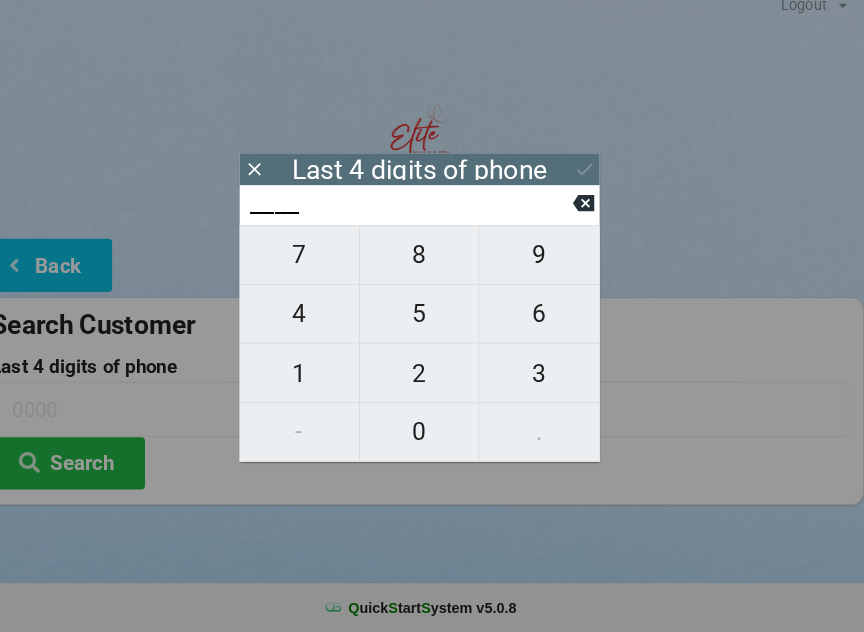 click on "6" at bounding box center (548, 322) 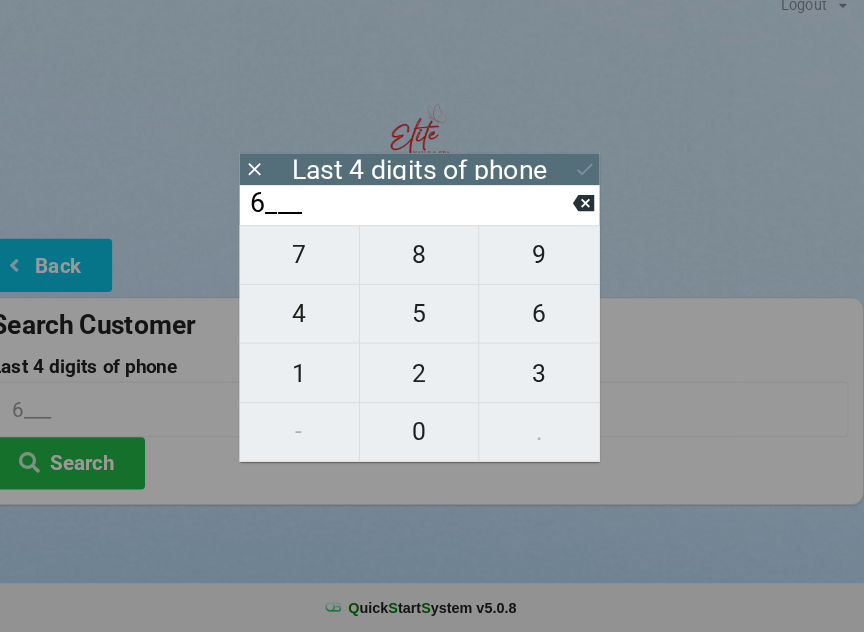 click on "2" at bounding box center [432, 380] 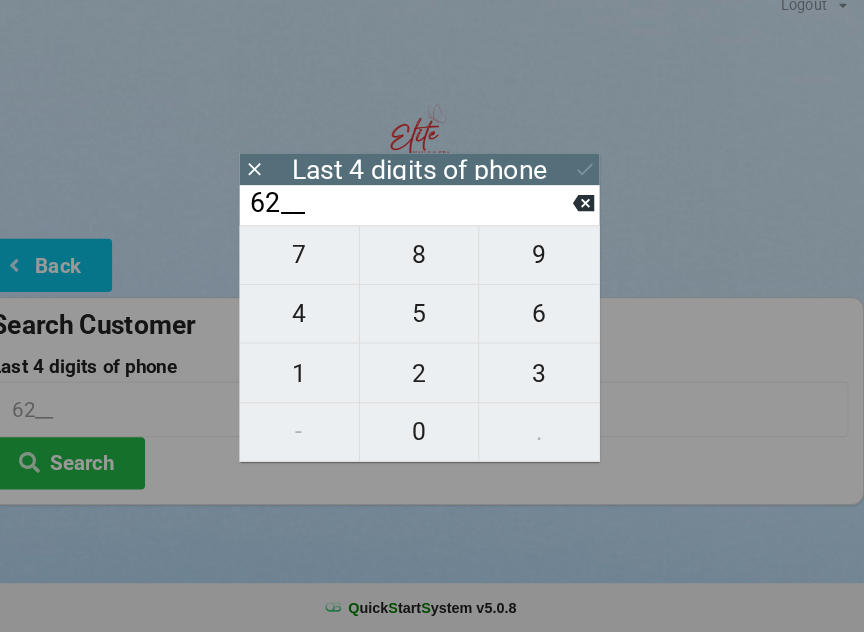 click on "2" at bounding box center (432, 380) 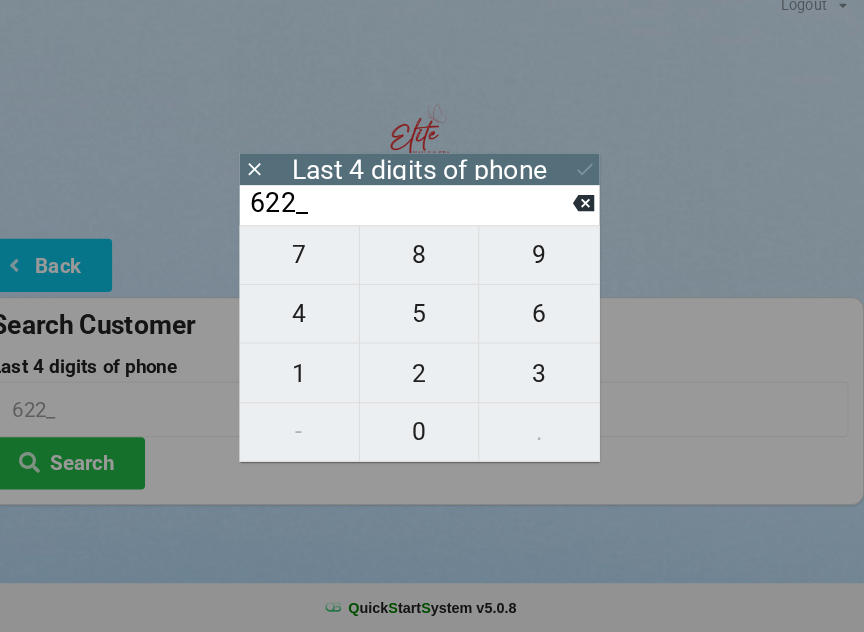 click on "8" at bounding box center [432, 265] 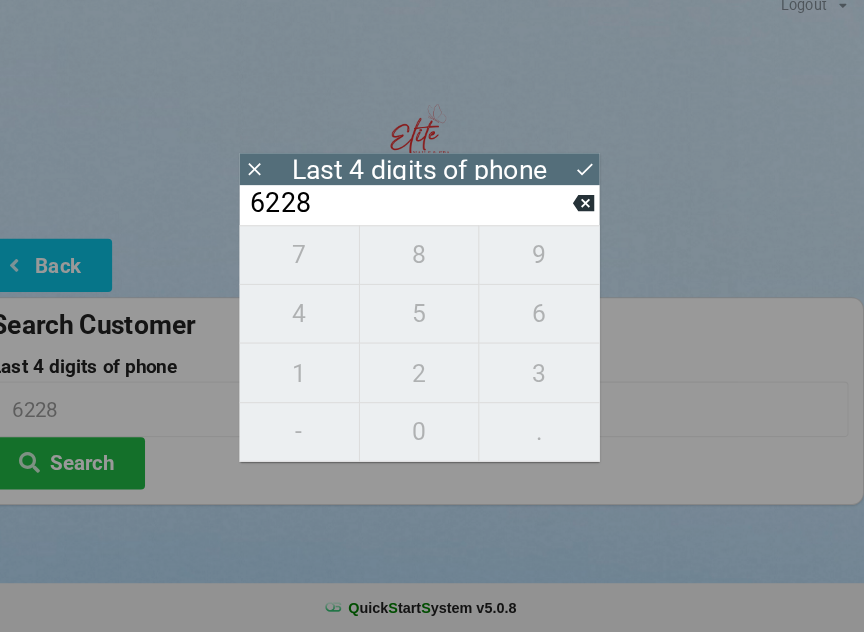 click 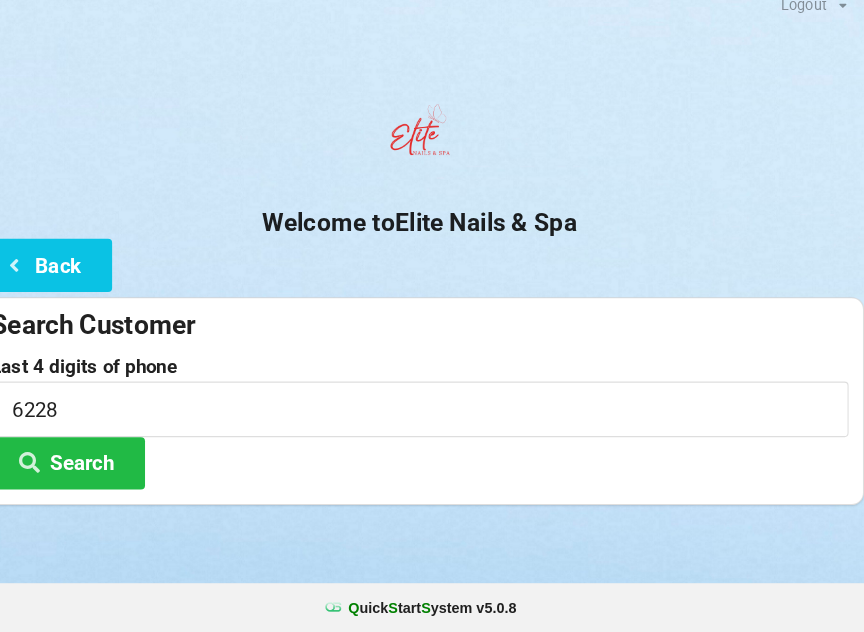 click on "Search" at bounding box center (90, 467) 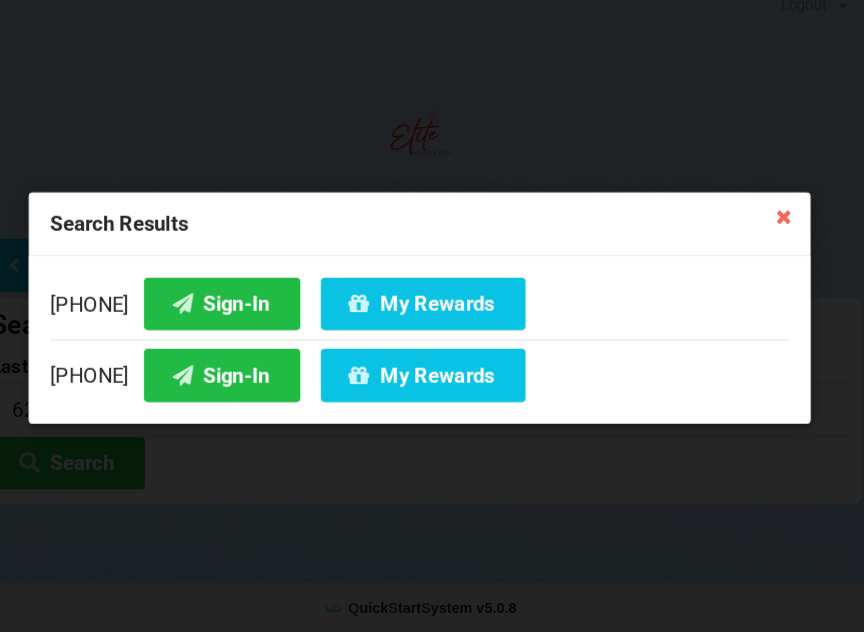 click on "Sign-In" at bounding box center (240, 381) 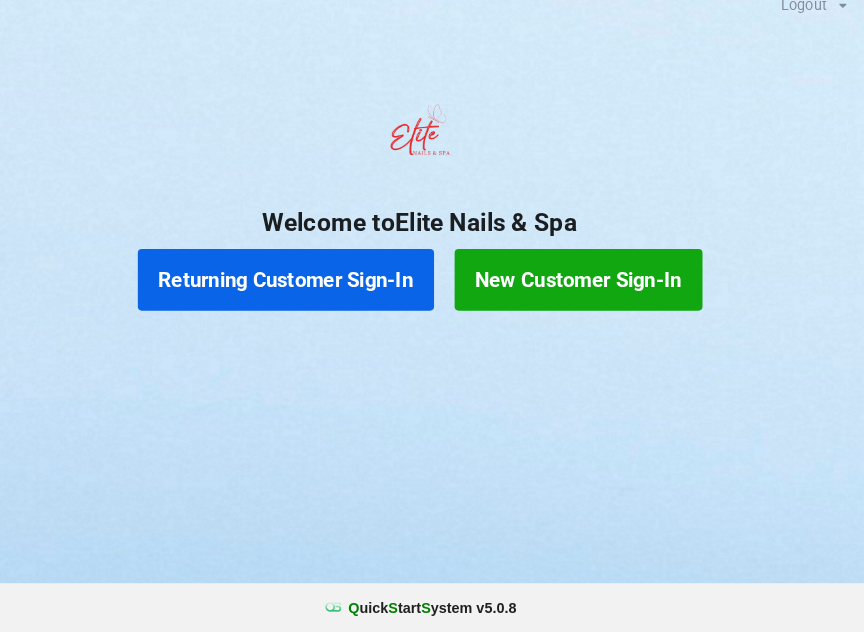 click on "Returning Customer Sign-In" at bounding box center (302, 289) 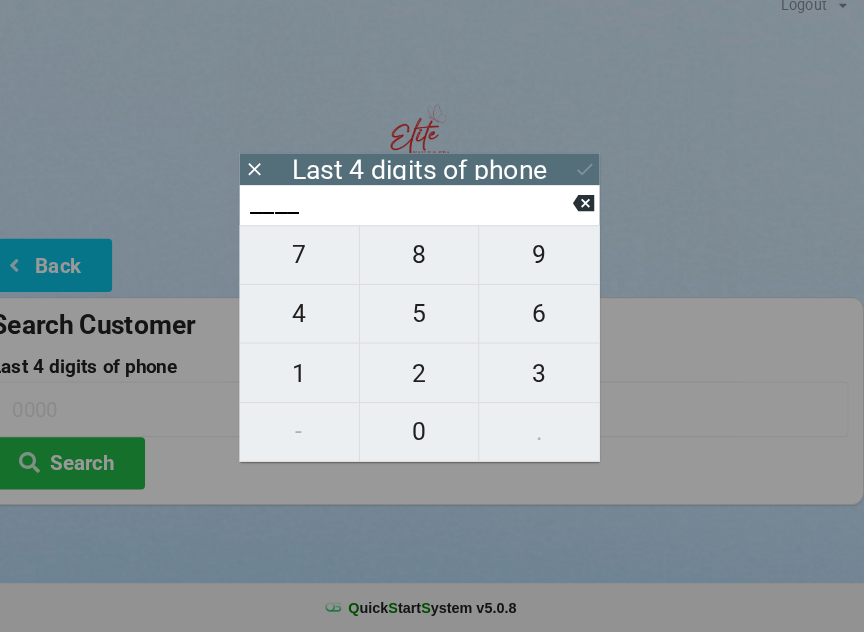 click on "6" at bounding box center (548, 322) 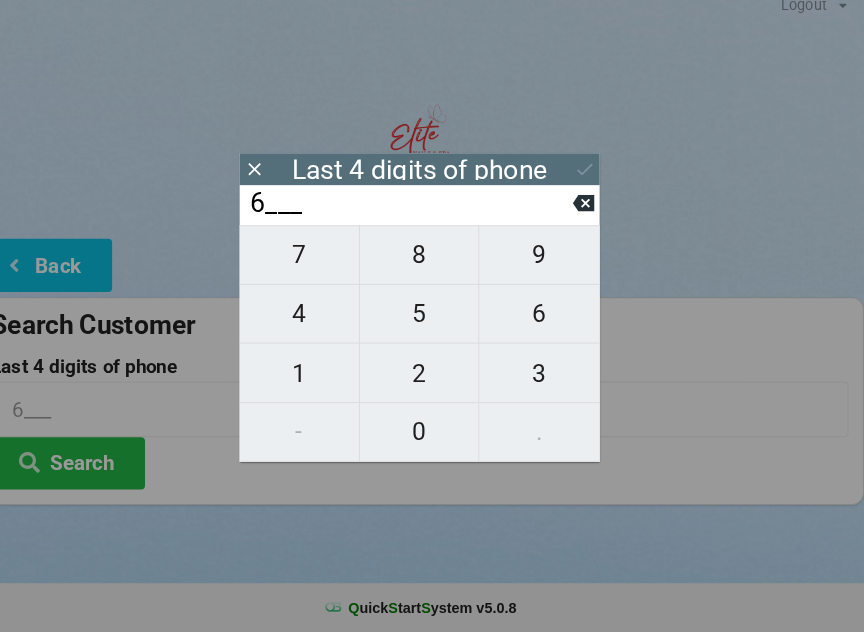 click on "2" at bounding box center (432, 380) 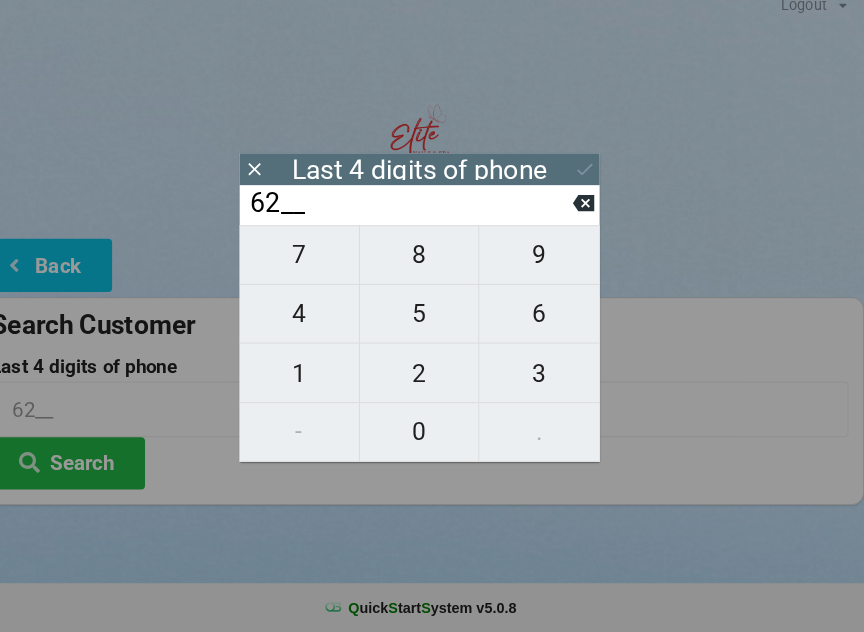 click on "2" at bounding box center [432, 380] 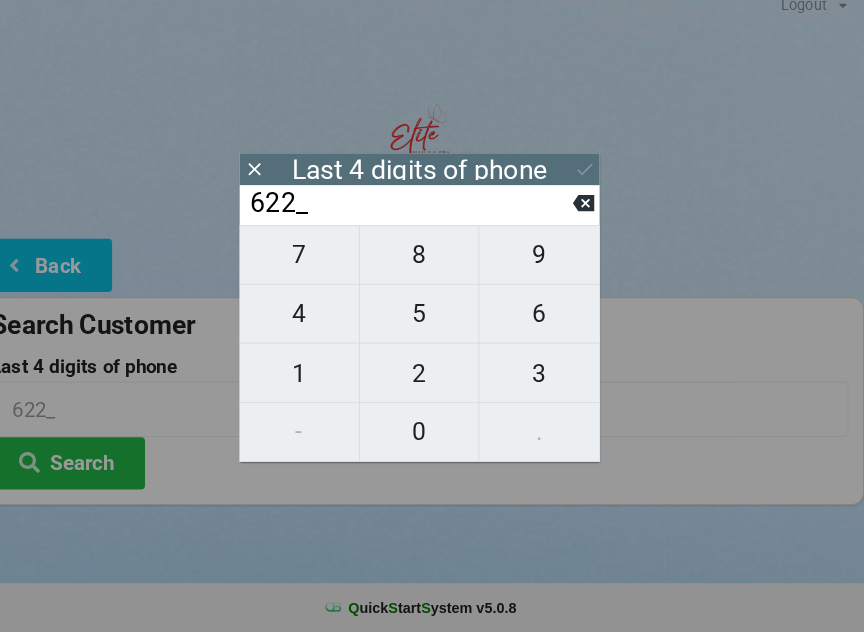 click on "8" at bounding box center (432, 265) 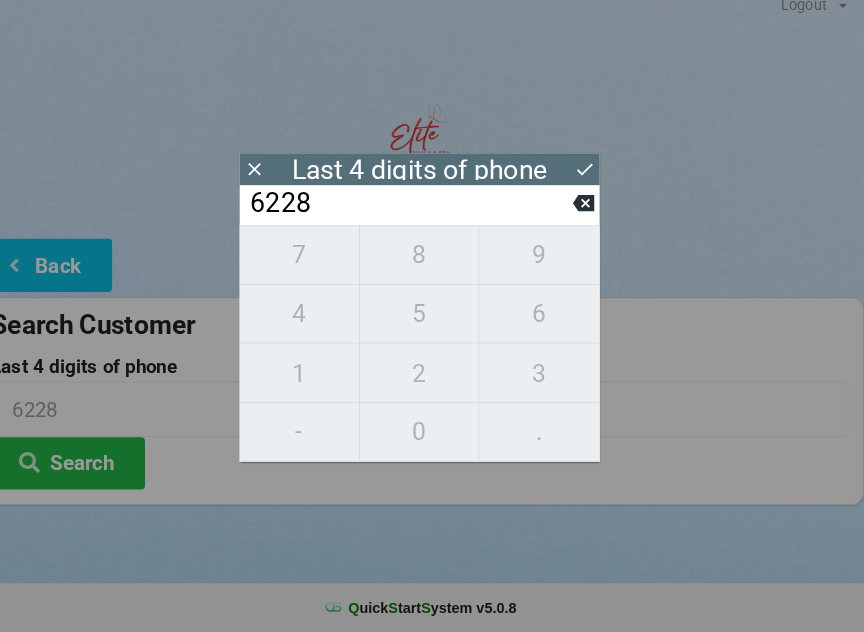 click 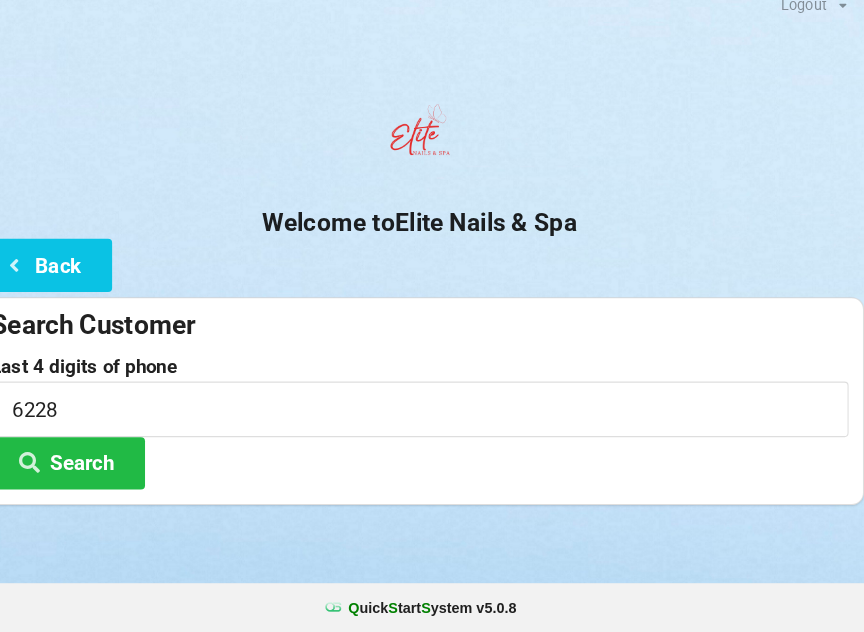 click on "Search" at bounding box center [90, 467] 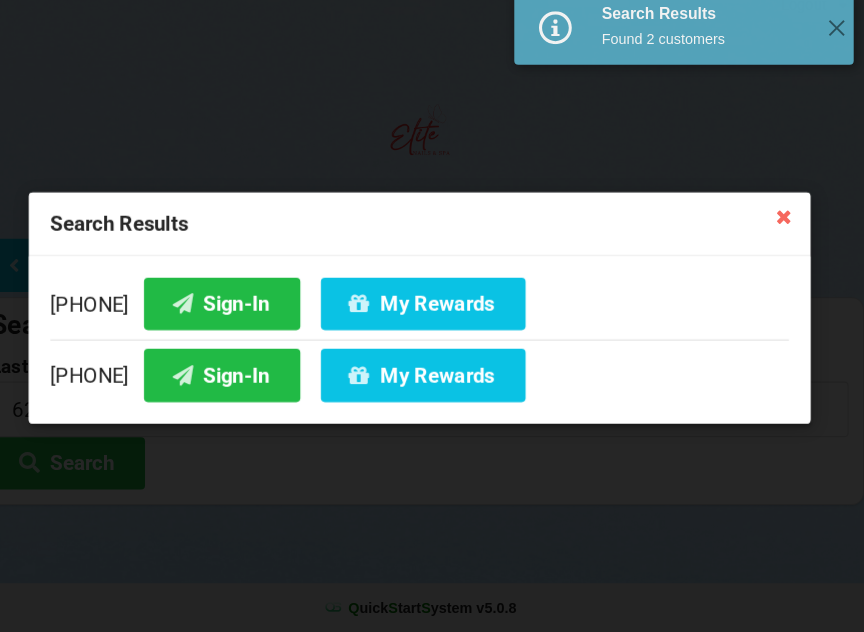 click on "My Rewards" at bounding box center [435, 381] 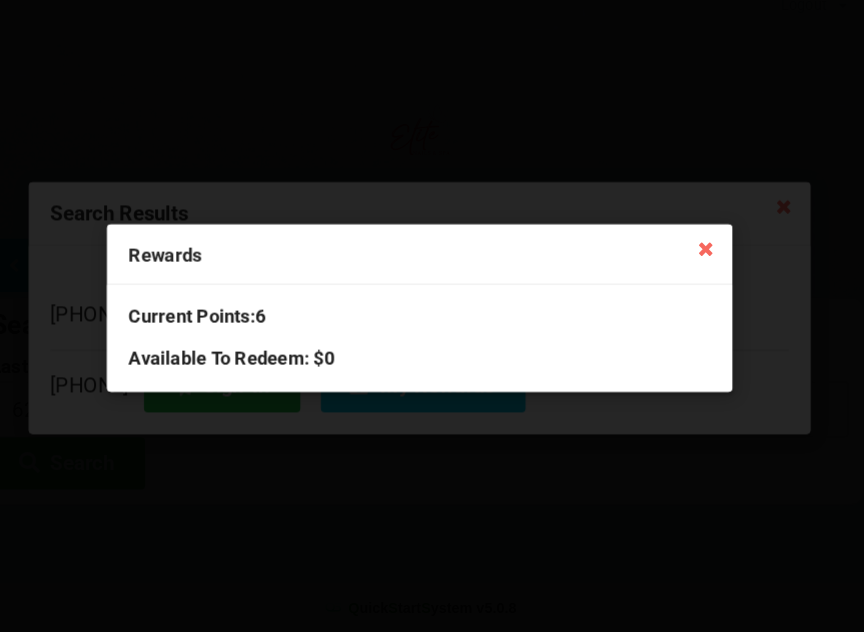 click at bounding box center (710, 258) 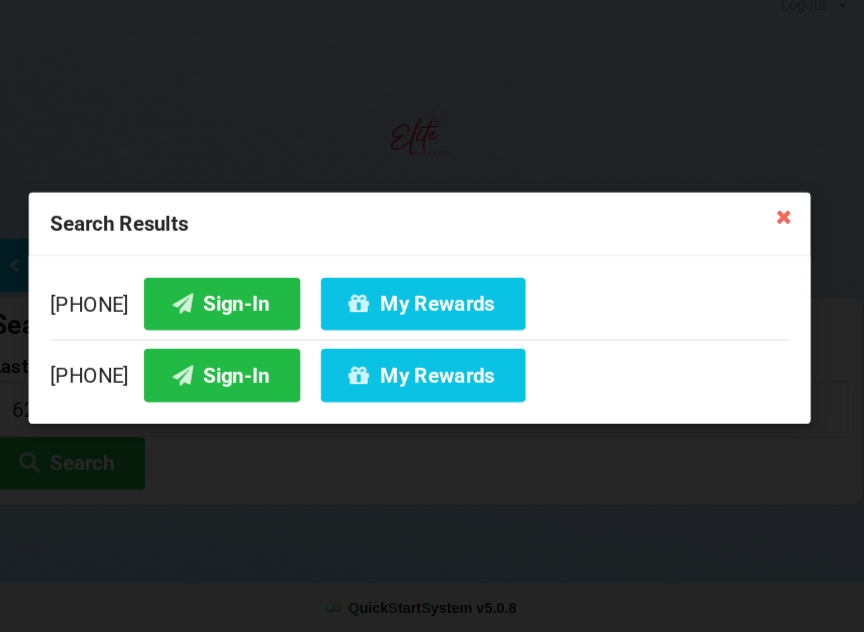 click at bounding box center [786, 227] 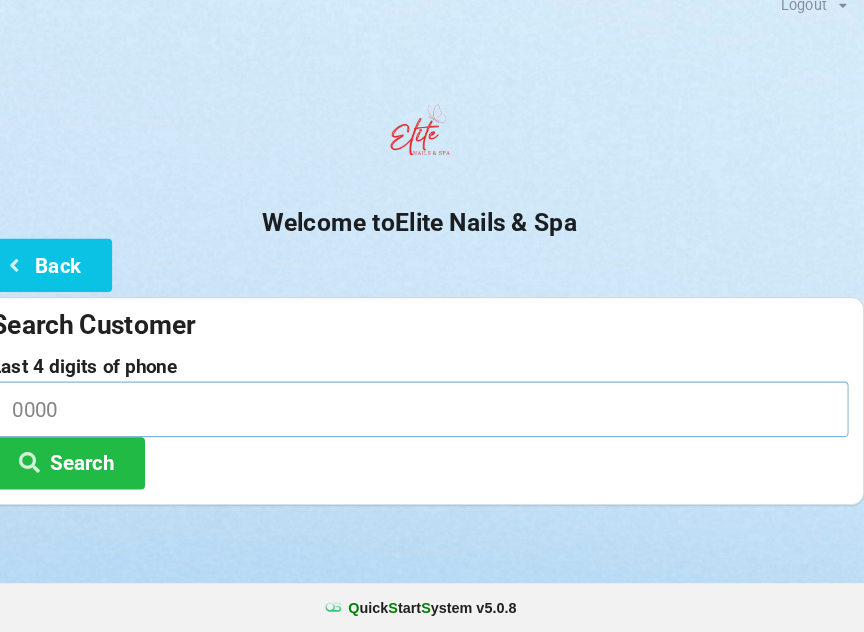 click at bounding box center (432, 414) 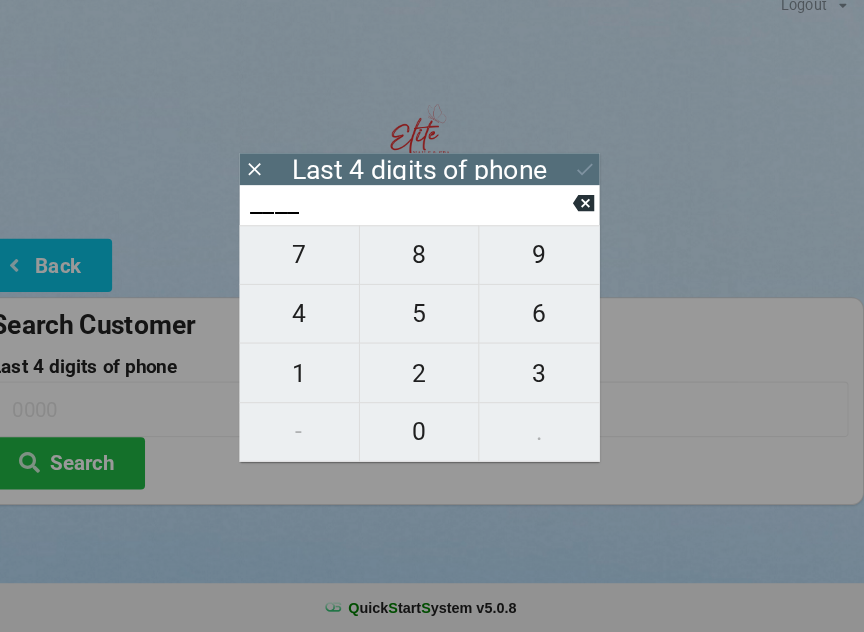 click 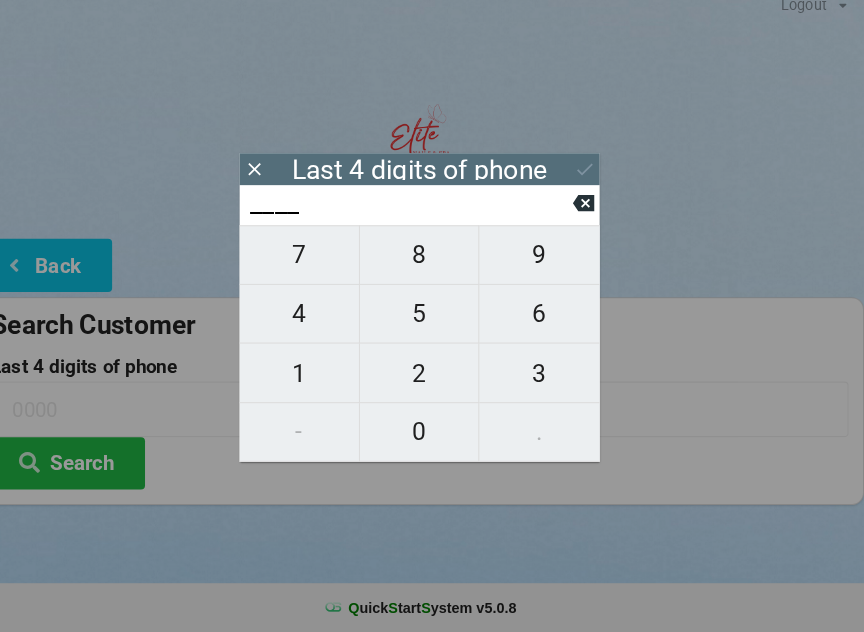 click 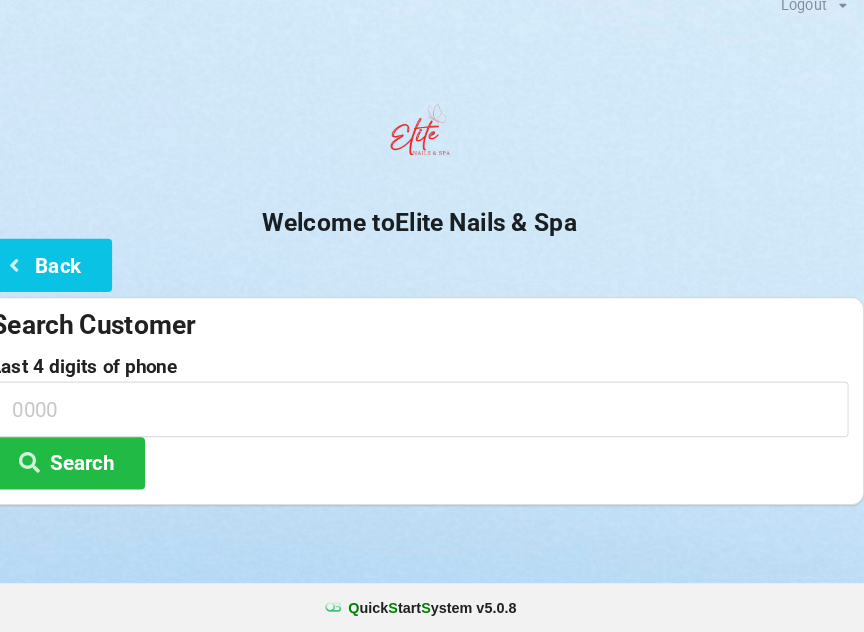 click on "Back" at bounding box center (66, 274) 